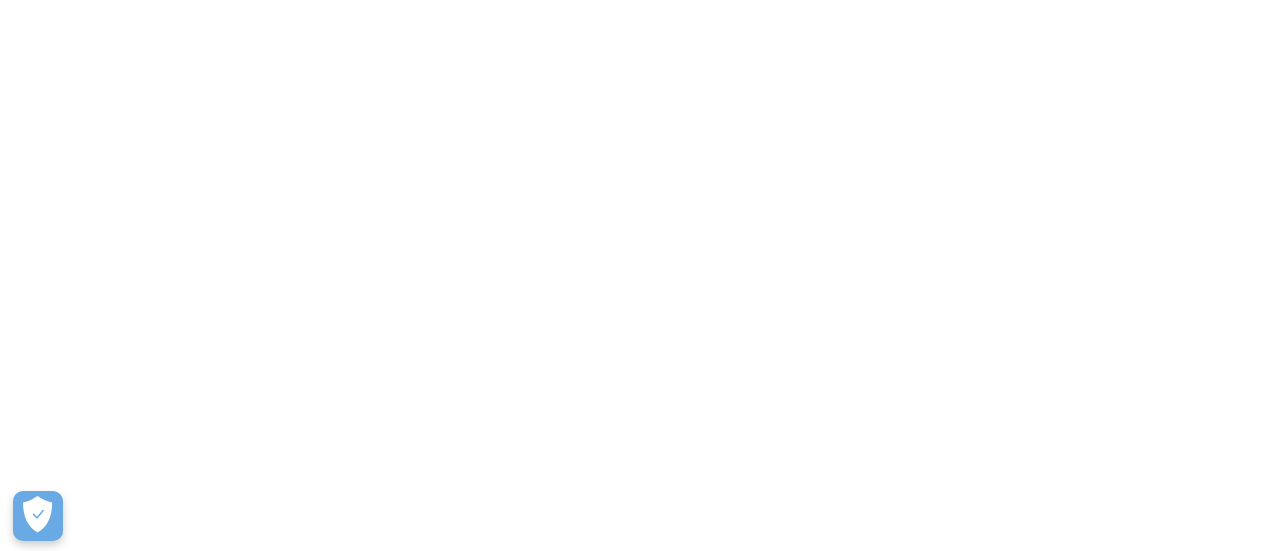 scroll, scrollTop: 0, scrollLeft: 0, axis: both 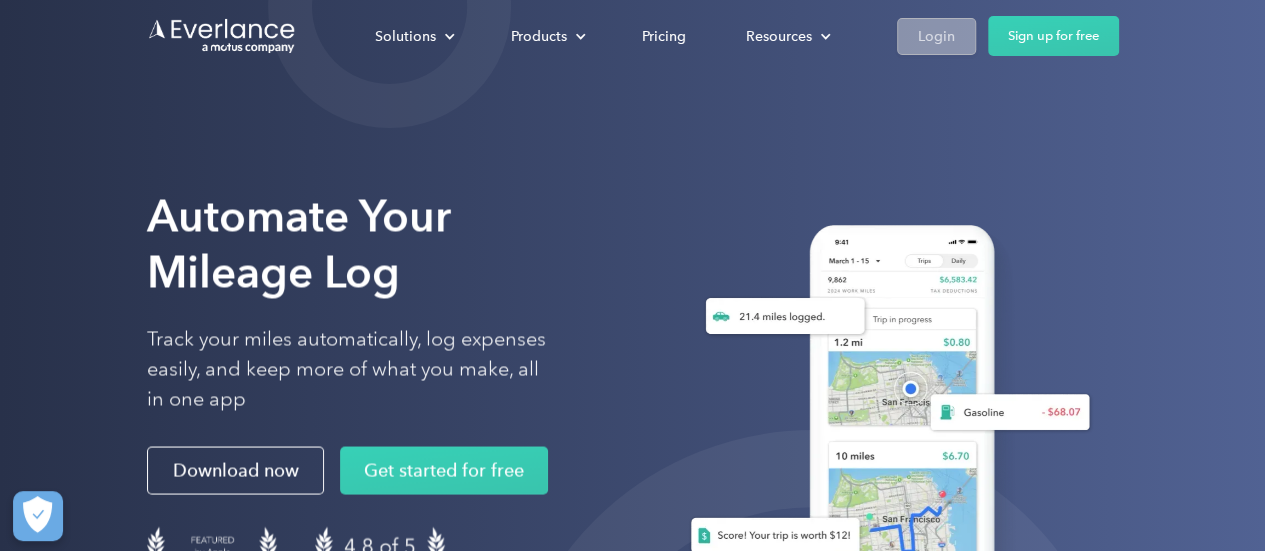 click on "Login" at bounding box center (936, 36) 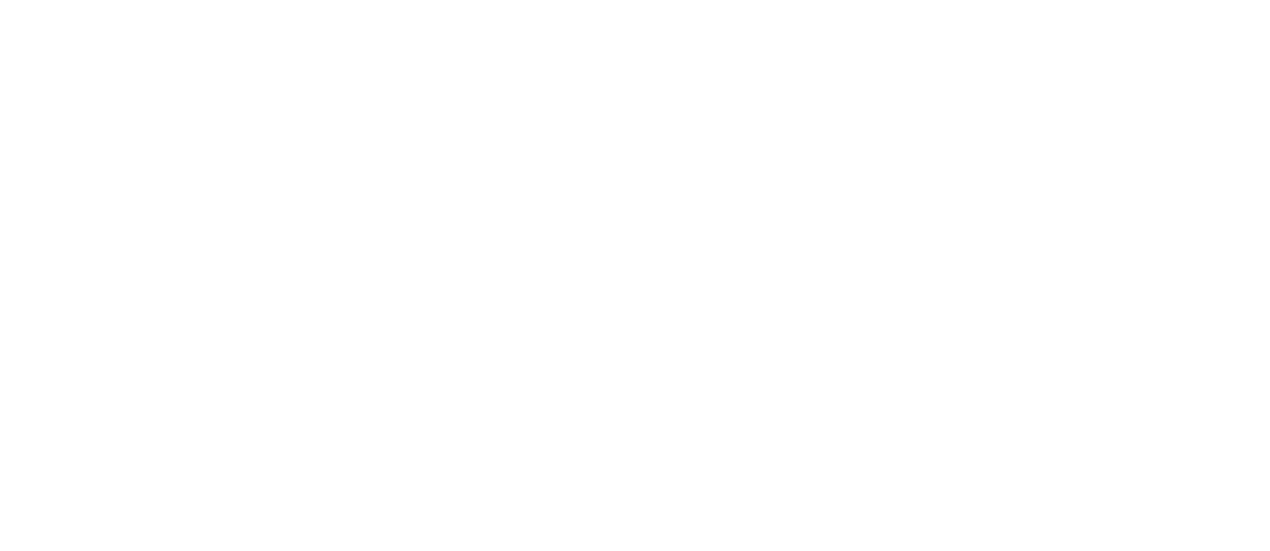 scroll, scrollTop: 0, scrollLeft: 0, axis: both 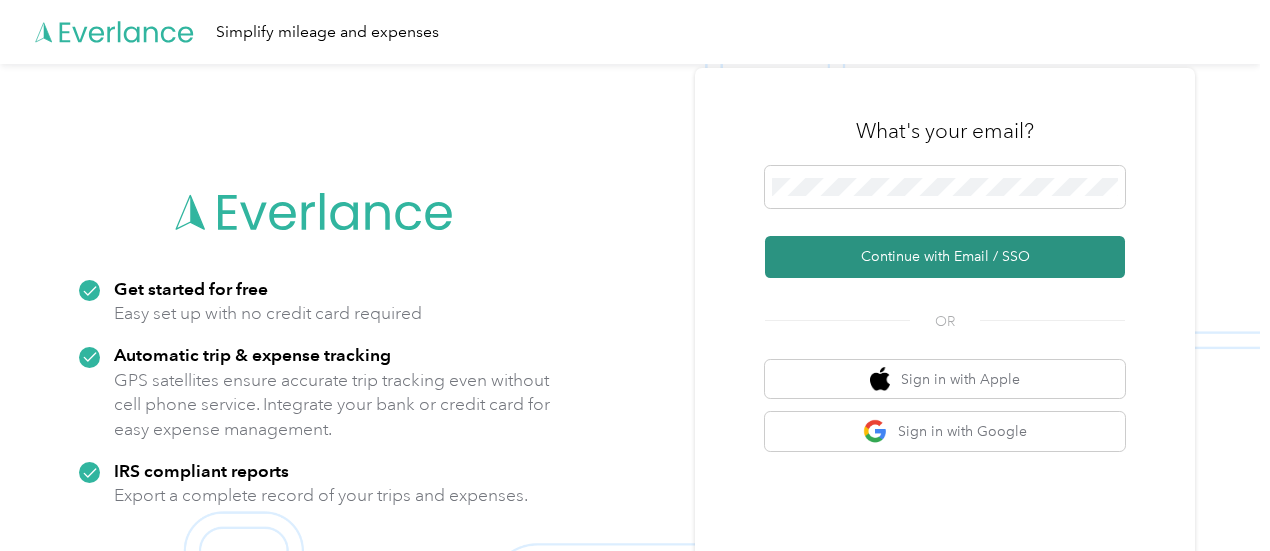 click on "Continue with Email / SSO" at bounding box center (945, 257) 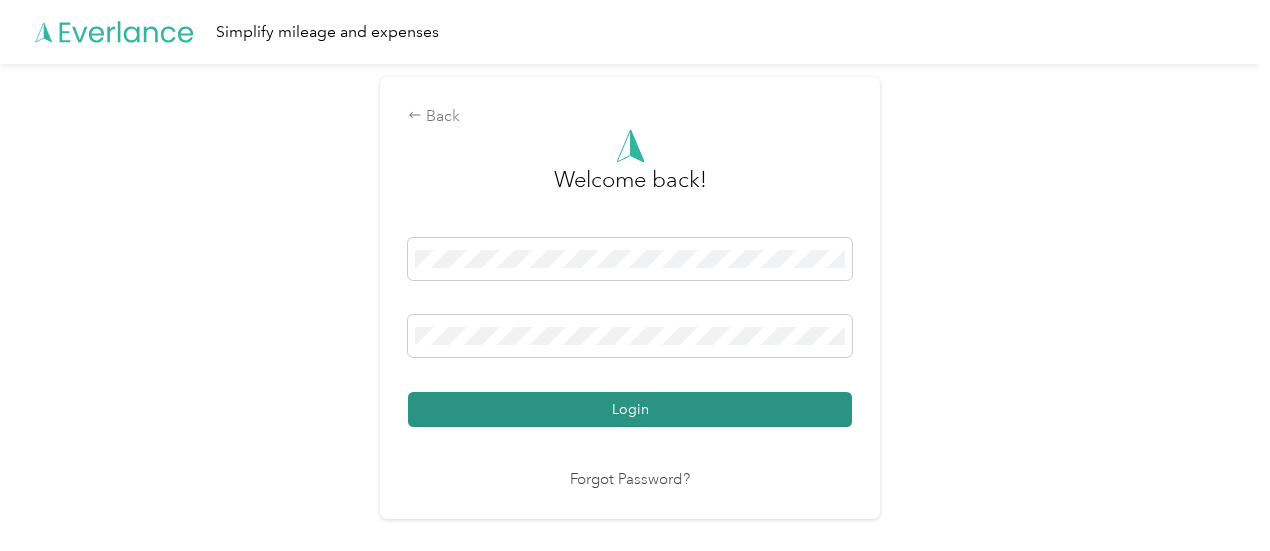 click on "Login" at bounding box center (630, 409) 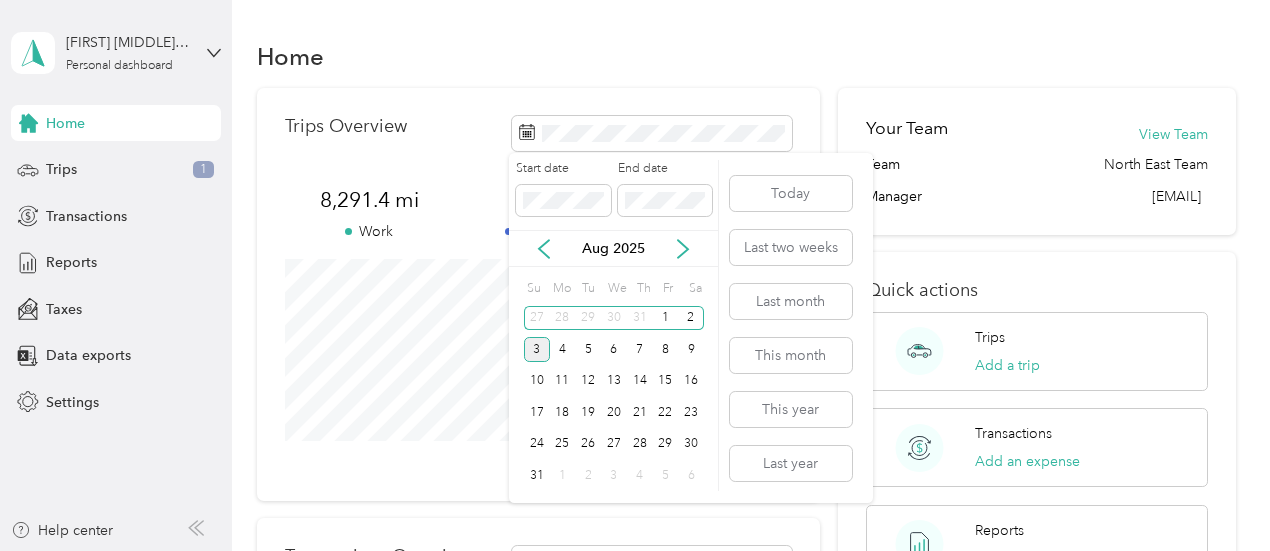 click on "Aug 2025" at bounding box center (613, 248) 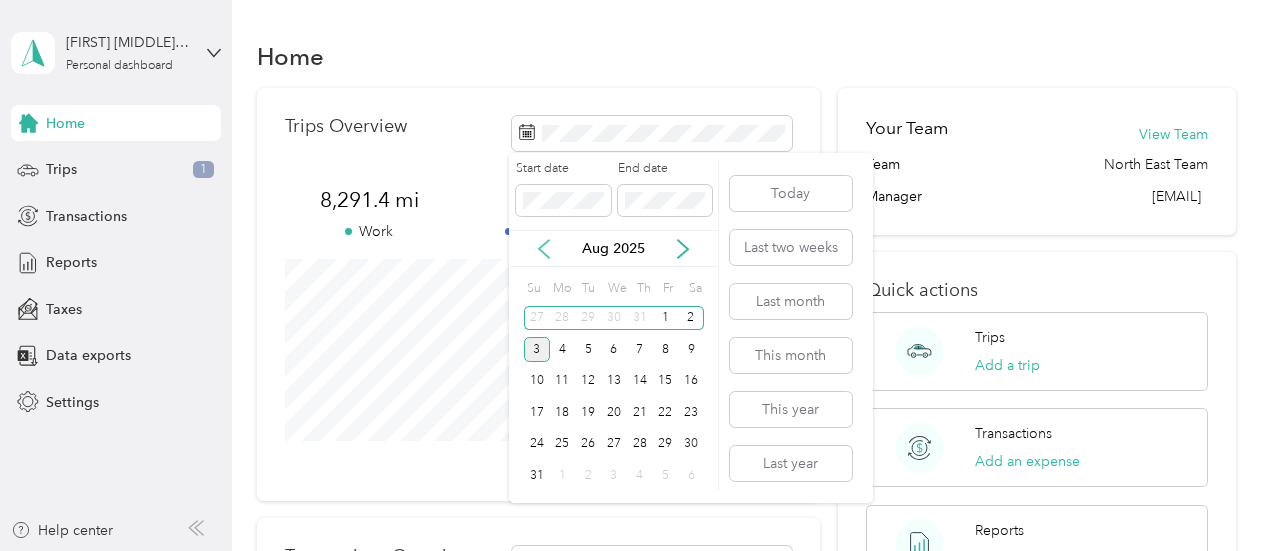 click 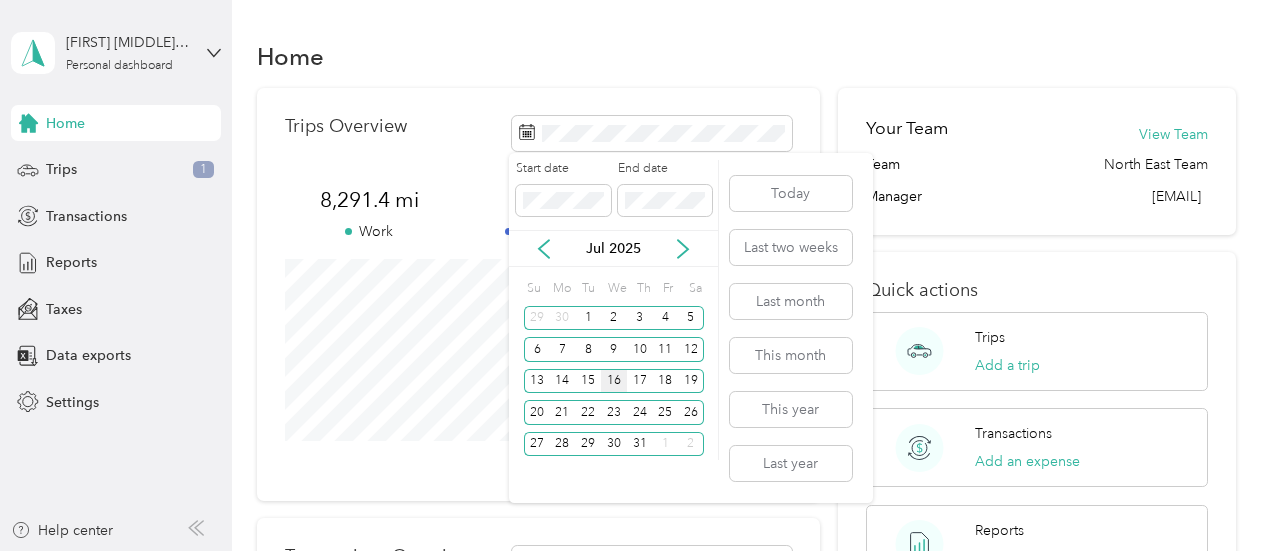 click on "16" at bounding box center (614, 381) 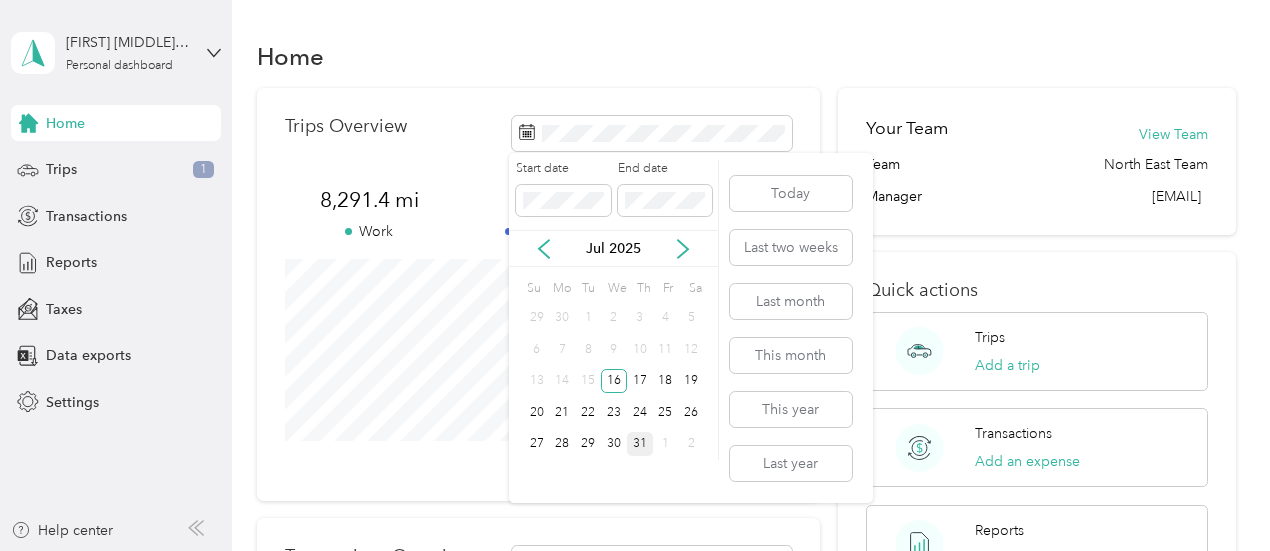 click on "31" at bounding box center [640, 444] 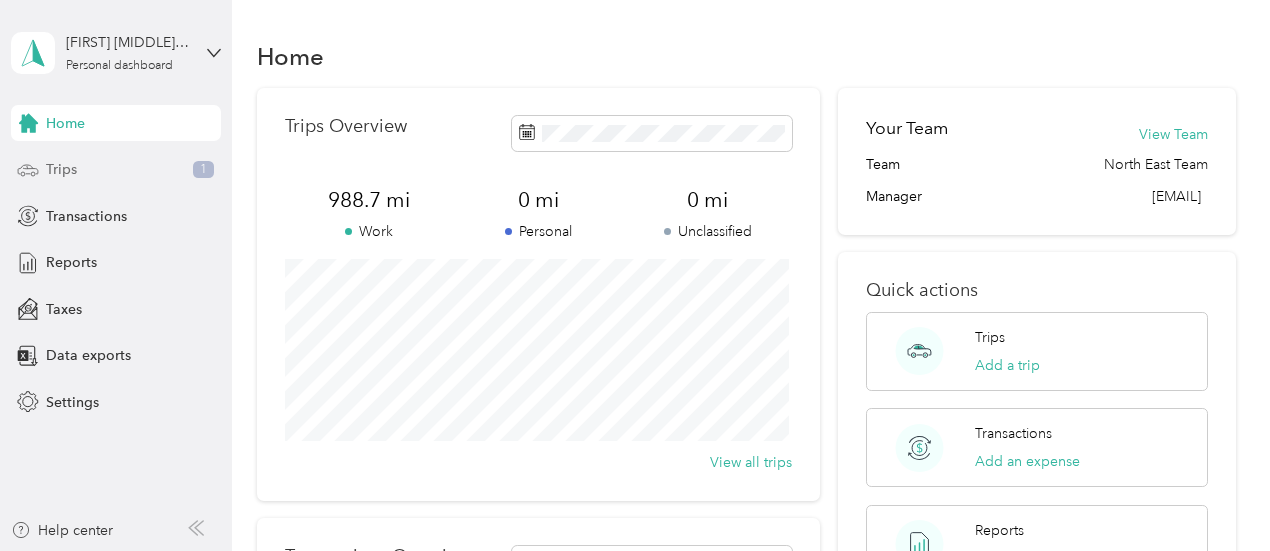 click on "Trips" at bounding box center (61, 169) 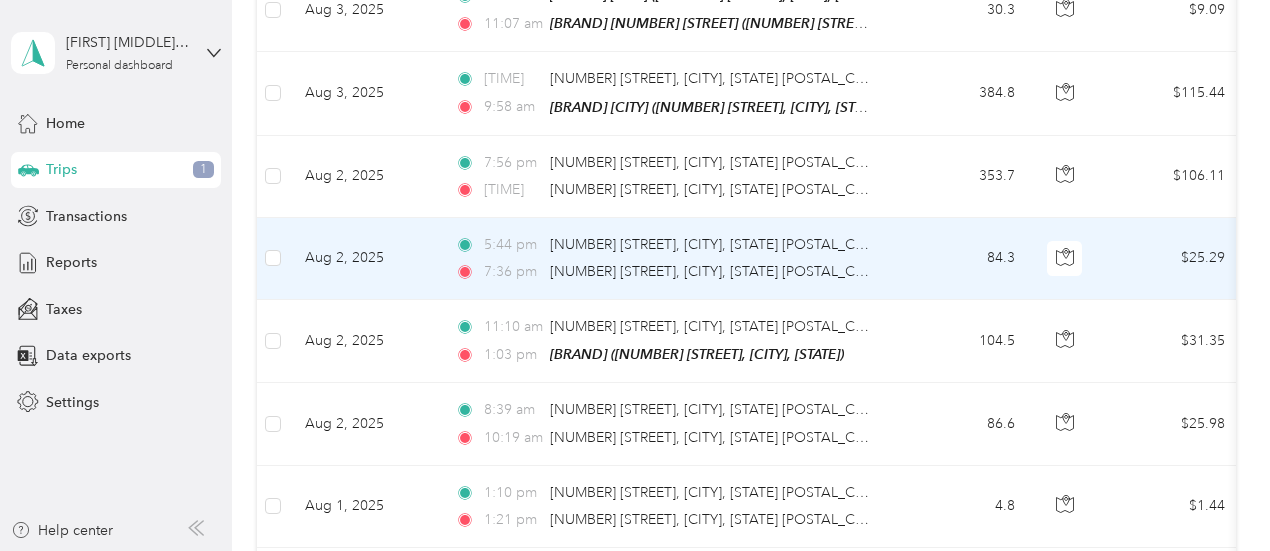 scroll, scrollTop: 400, scrollLeft: 0, axis: vertical 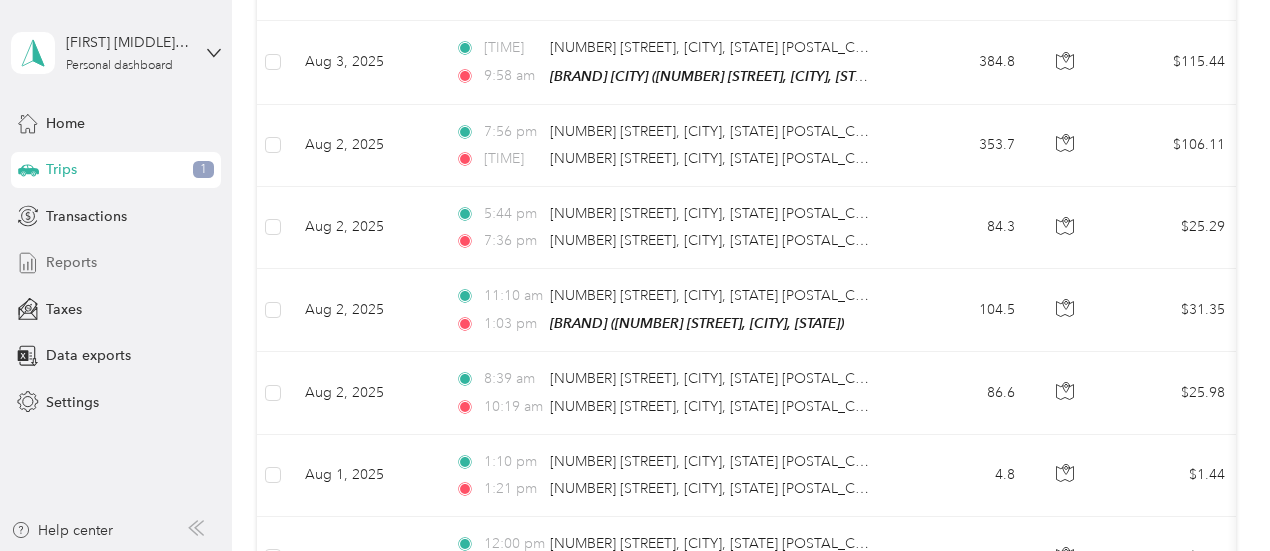 click on "Reports" at bounding box center (71, 262) 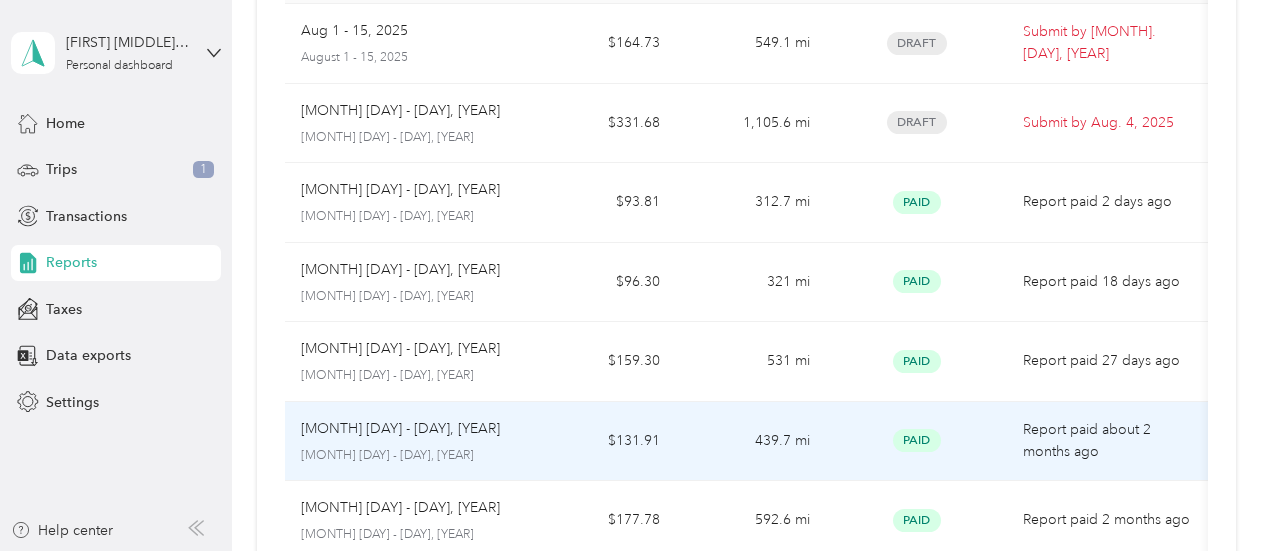 scroll, scrollTop: 200, scrollLeft: 0, axis: vertical 